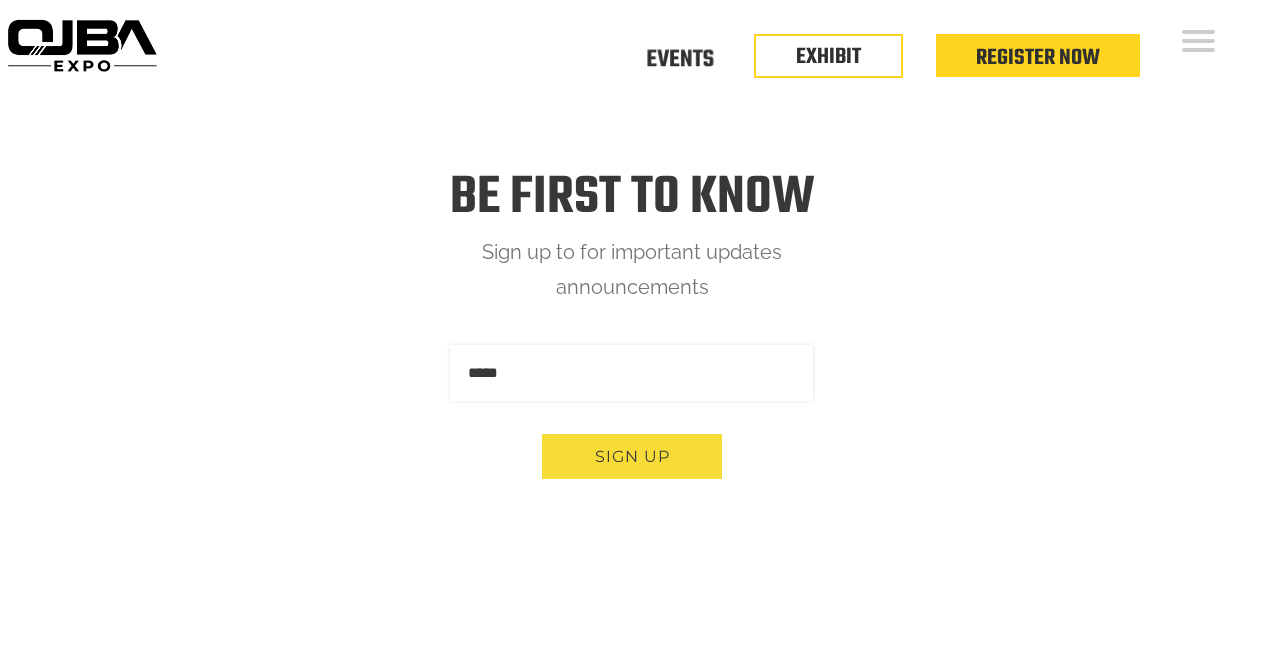 scroll, scrollTop: 0, scrollLeft: 0, axis: both 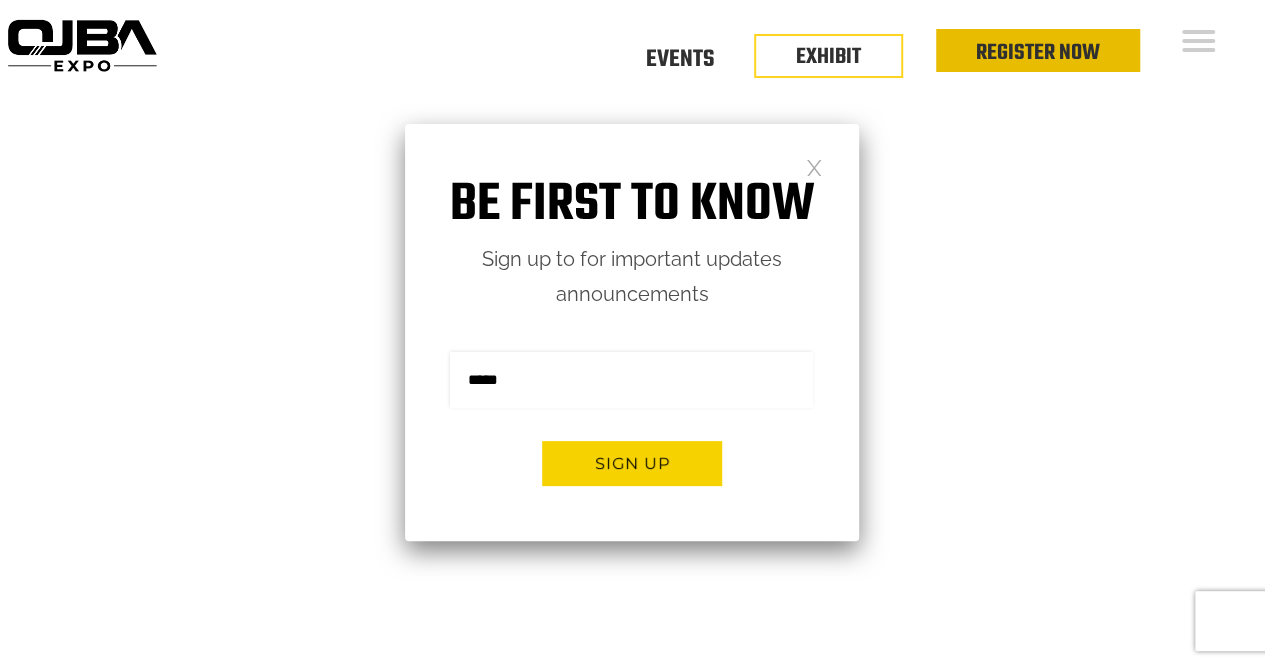 click on "Register Now" at bounding box center (1038, 53) 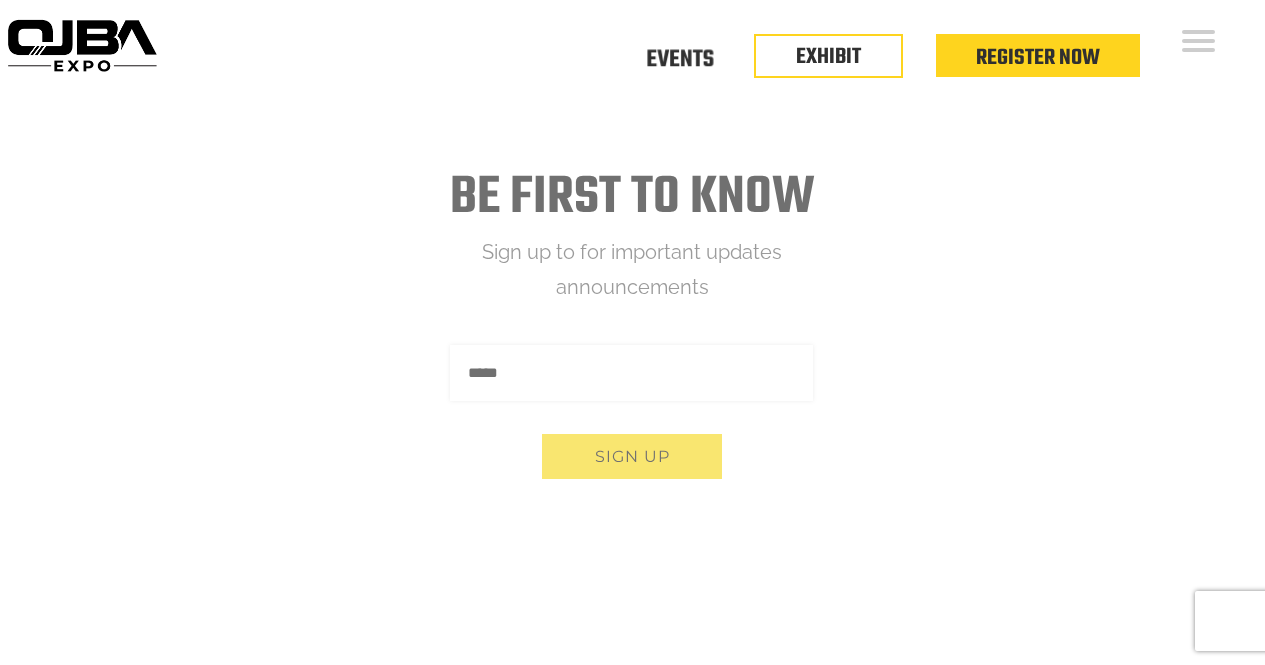 scroll, scrollTop: 0, scrollLeft: 0, axis: both 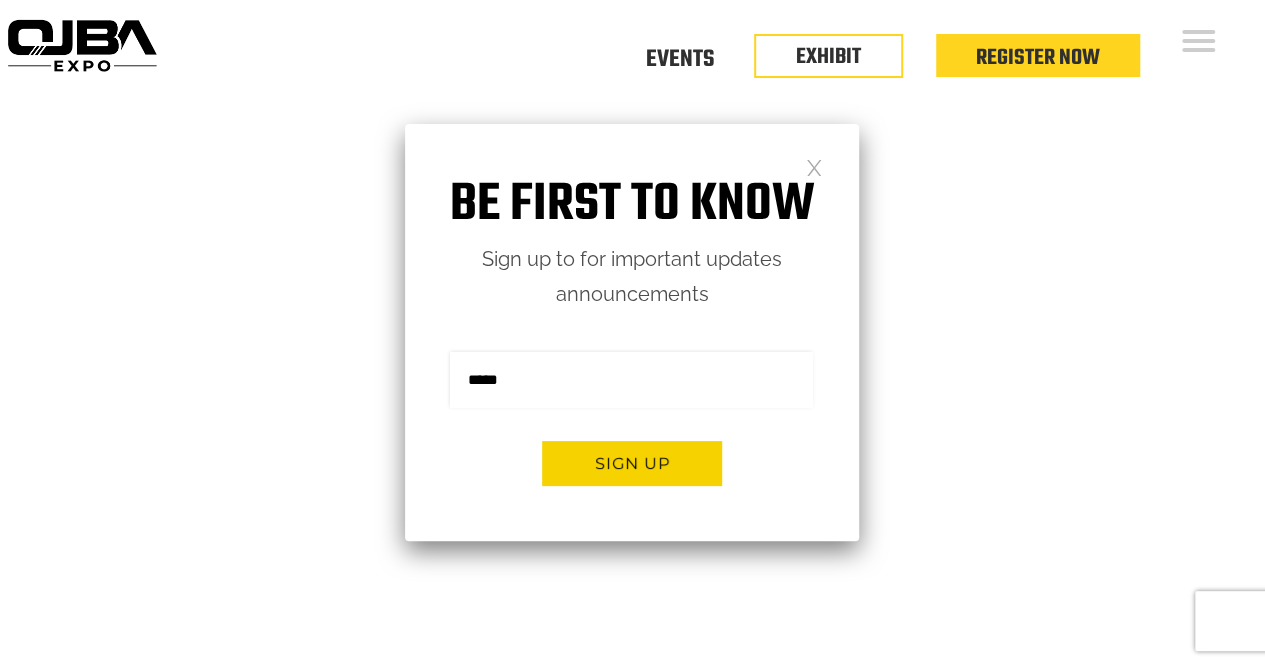 click on "About" at bounding box center [1745, 225] 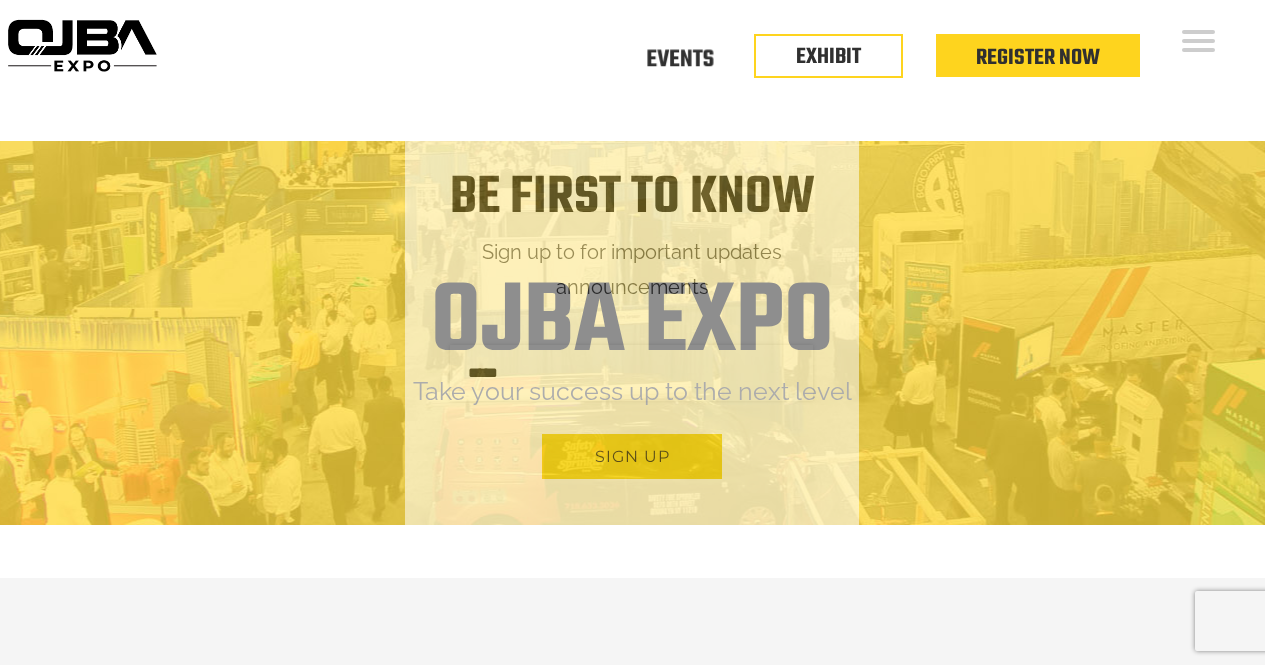 scroll, scrollTop: 0, scrollLeft: 0, axis: both 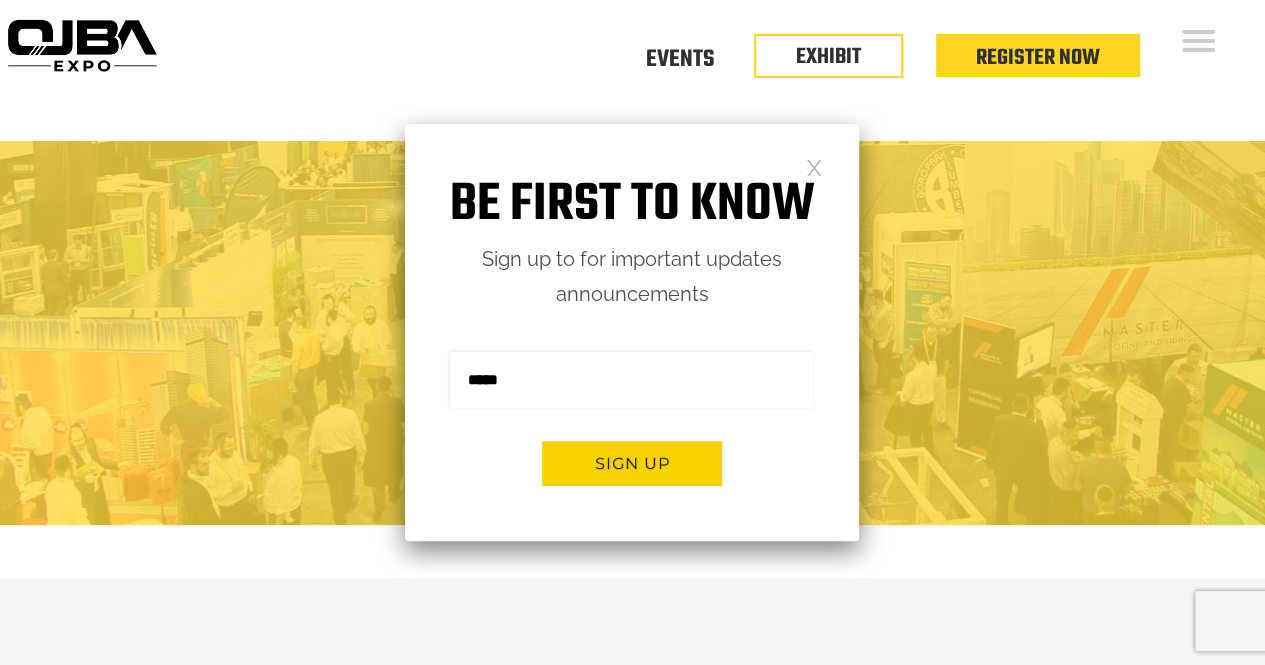 click at bounding box center [631, 380] 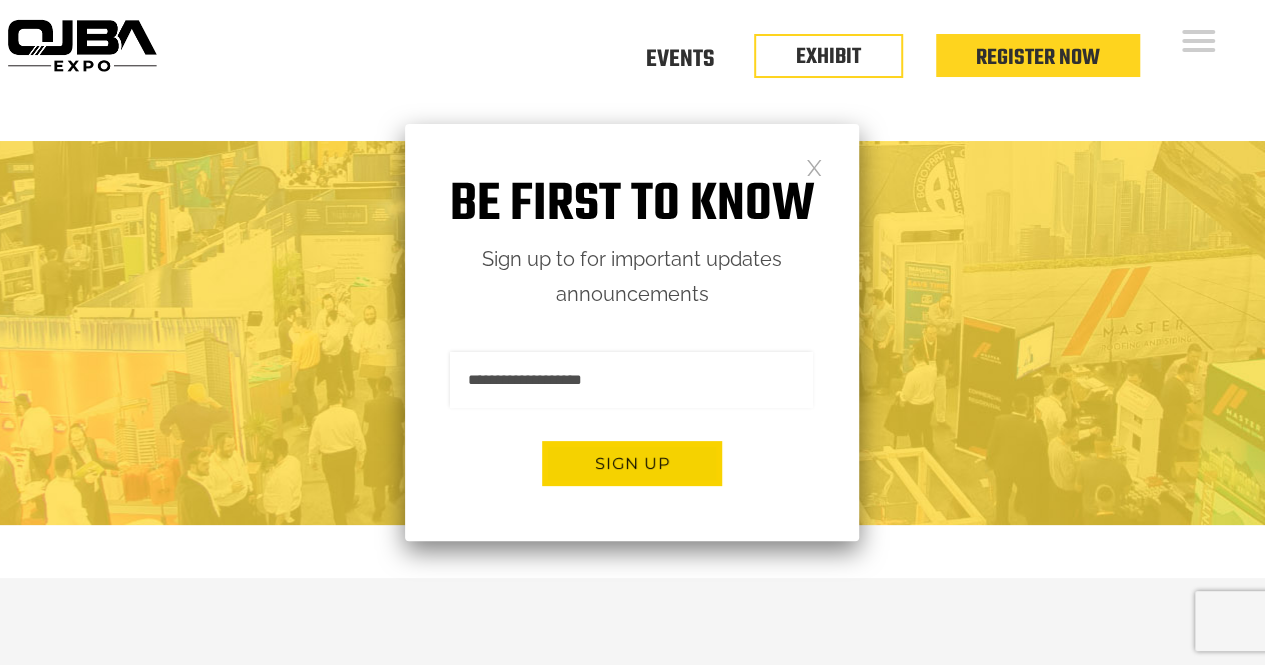 click on "Sign up" at bounding box center (632, 463) 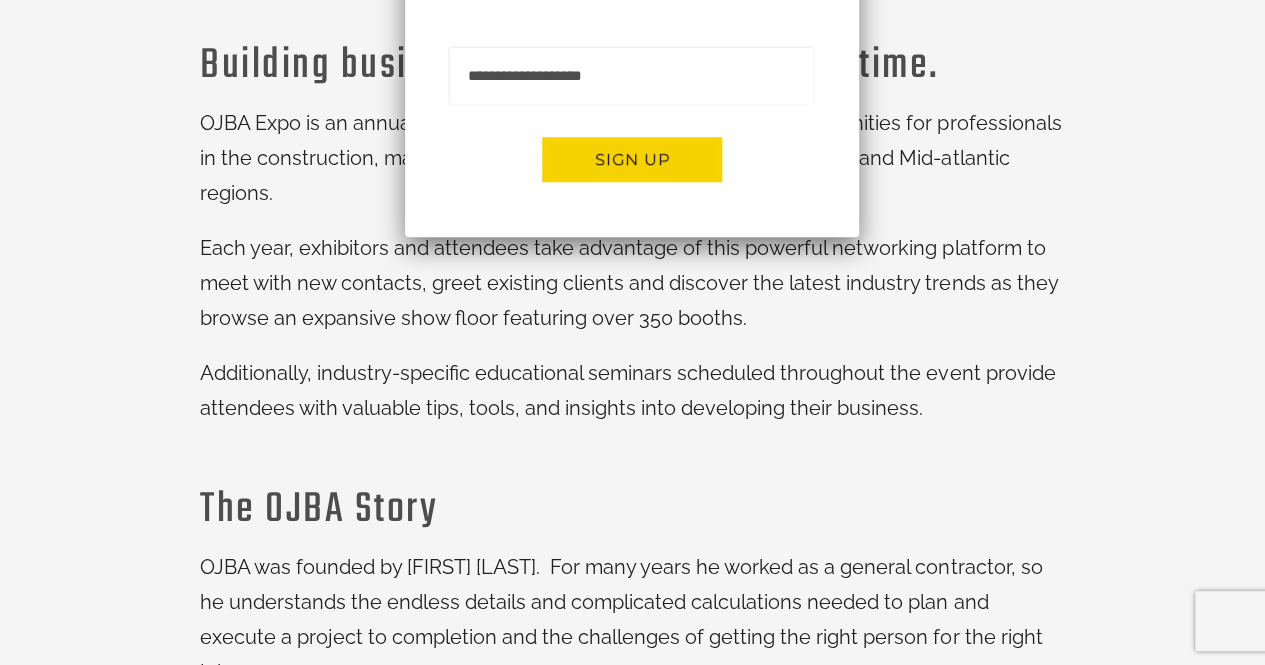 scroll, scrollTop: 643, scrollLeft: 0, axis: vertical 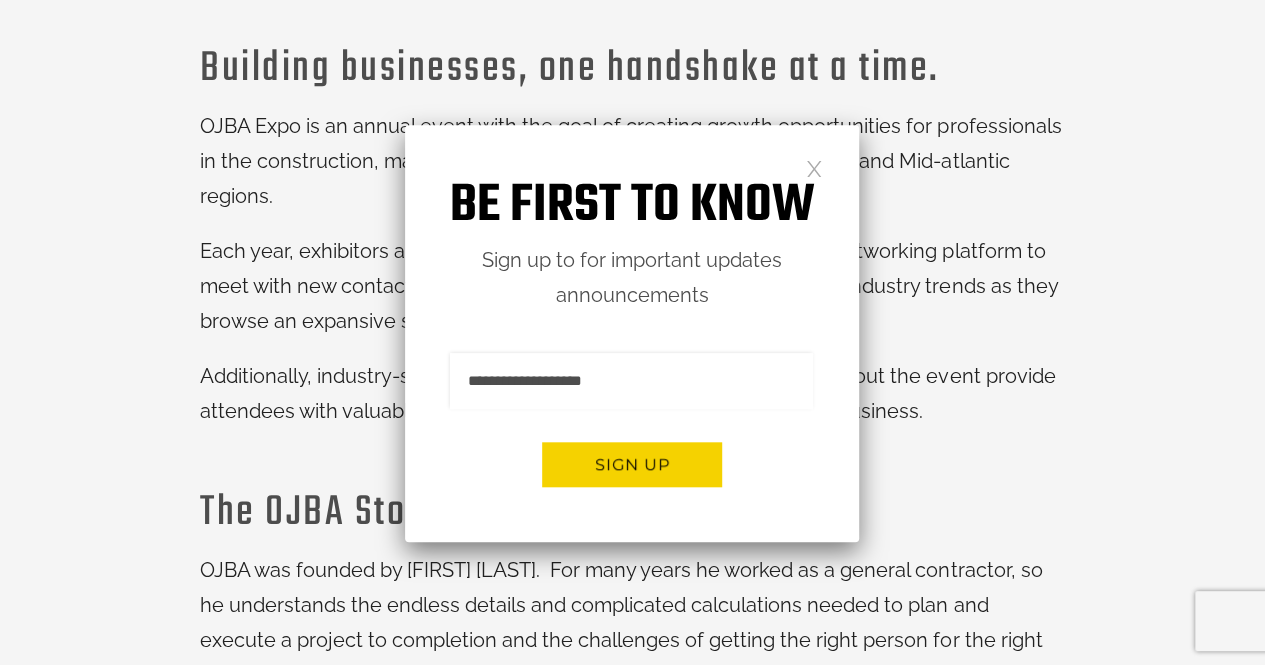 click on "**********" at bounding box center (631, 381) 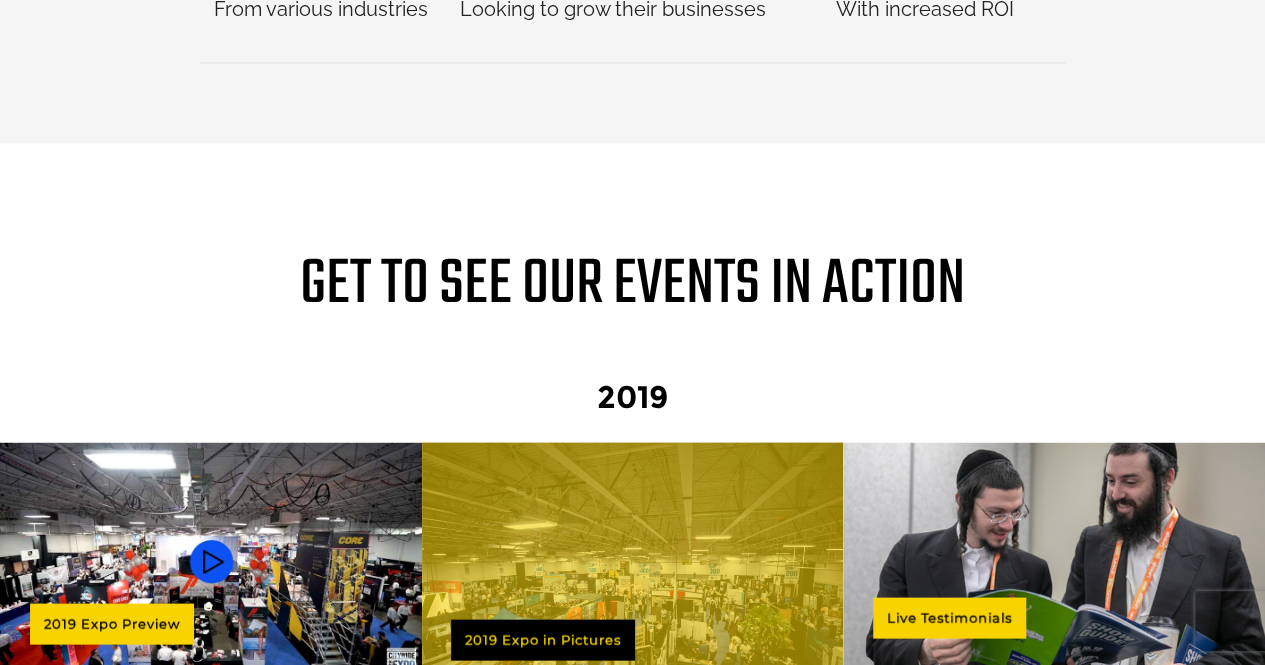 scroll, scrollTop: 1706, scrollLeft: 0, axis: vertical 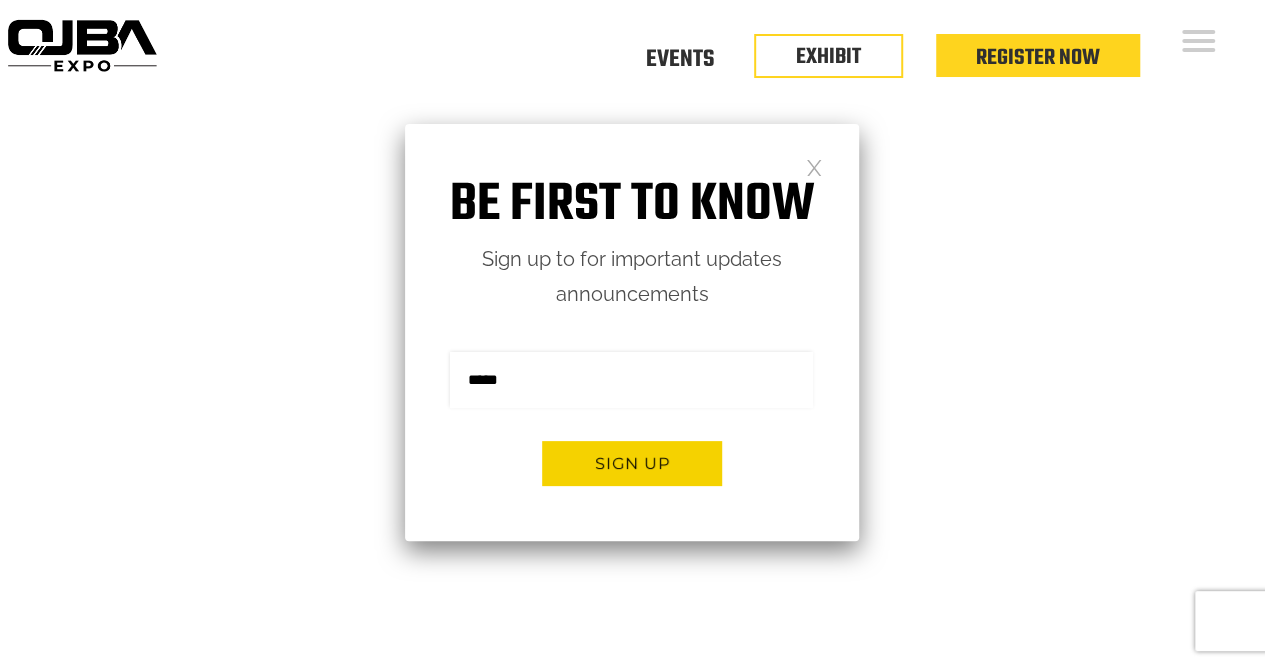 click at bounding box center [632, 439] 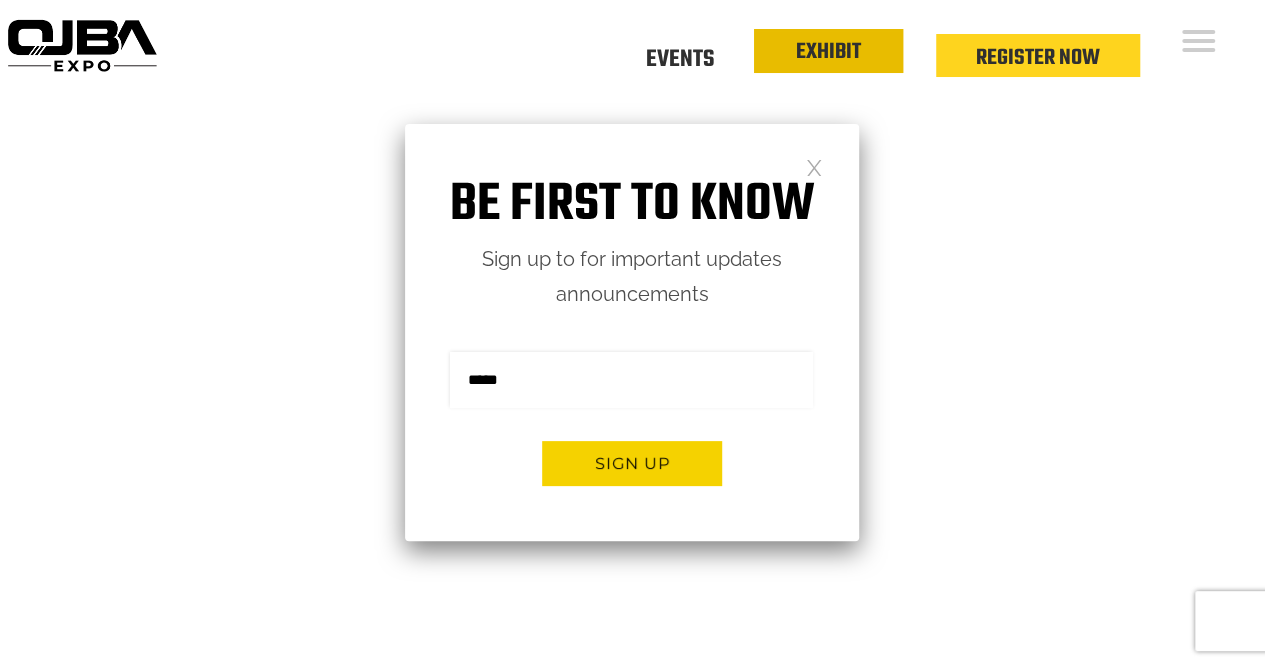 click on "EXHIBIT" at bounding box center (828, 52) 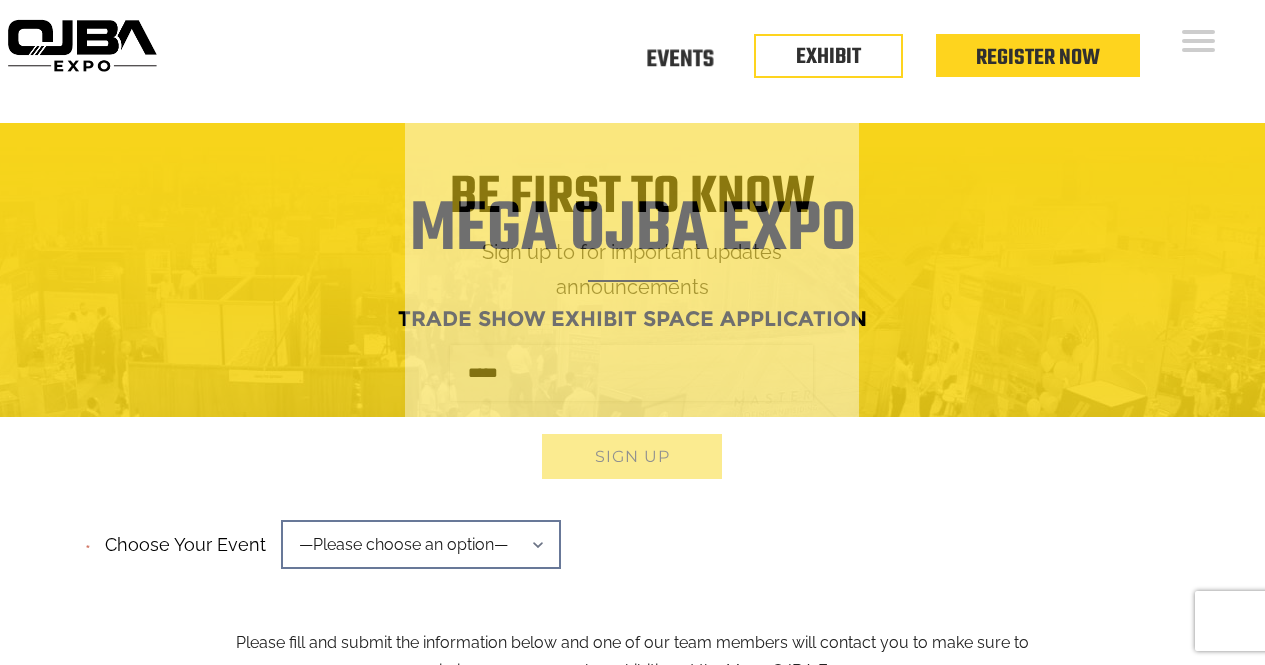 scroll, scrollTop: 0, scrollLeft: 0, axis: both 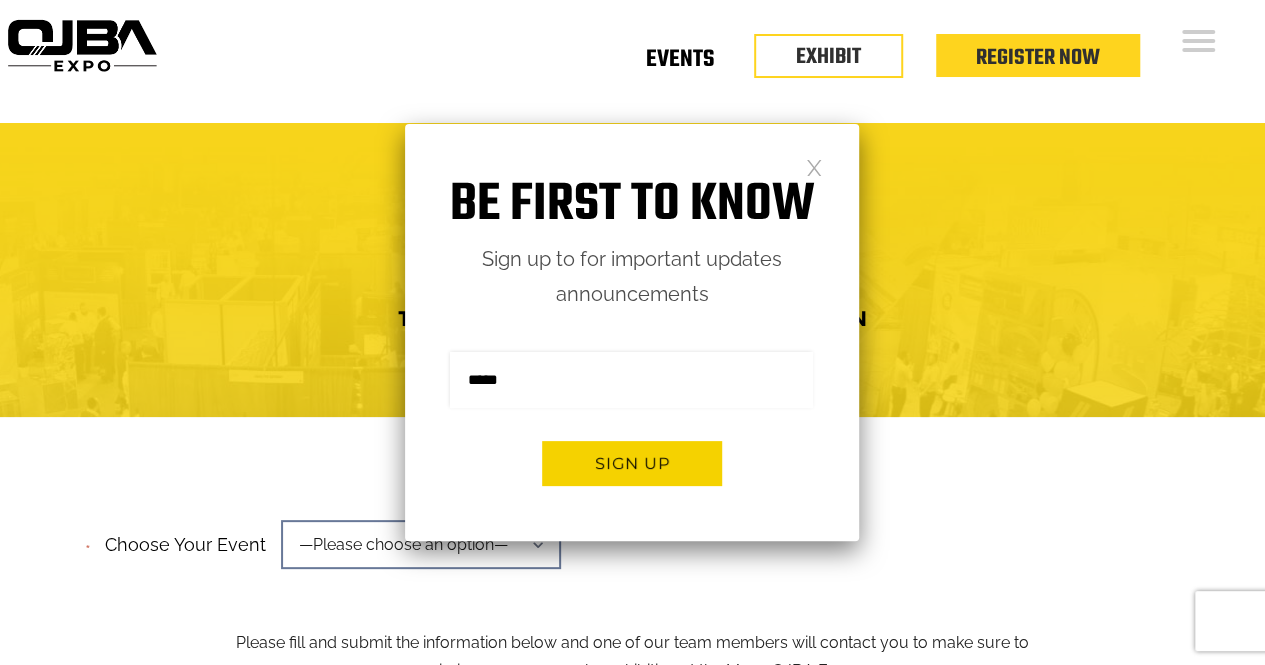 click on "Events" at bounding box center [680, 63] 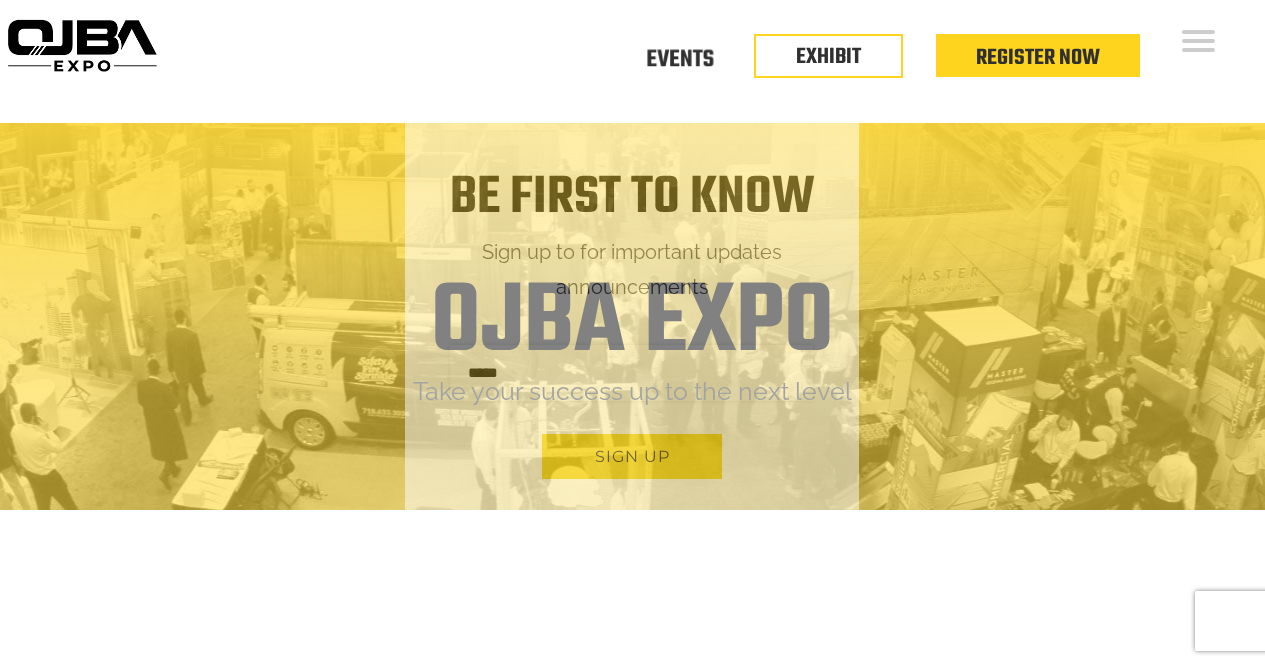 scroll, scrollTop: 0, scrollLeft: 0, axis: both 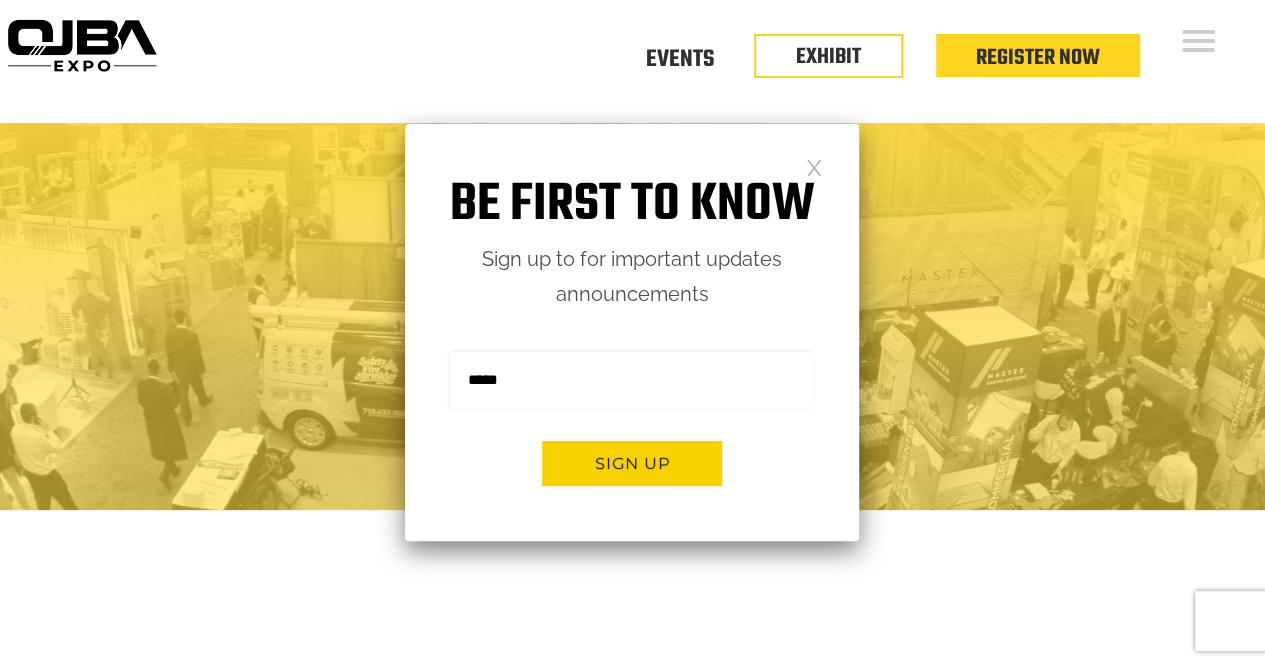 click on "Why Attend" at bounding box center [1745, 167] 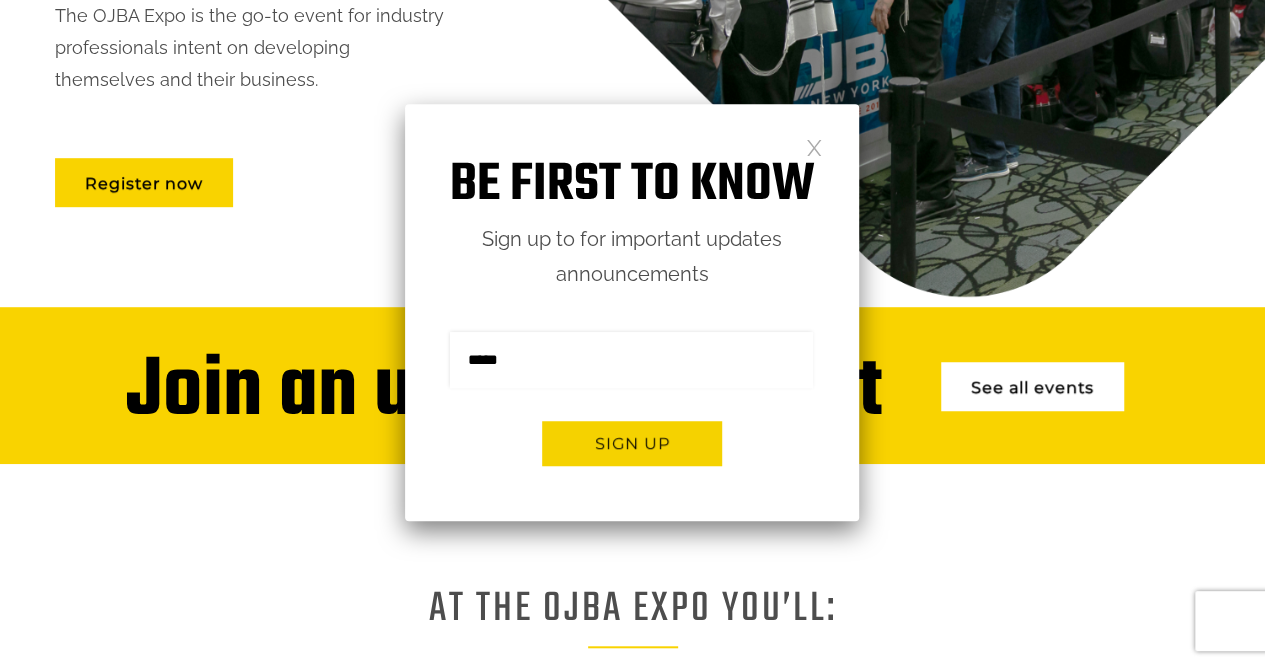 scroll, scrollTop: 507, scrollLeft: 0, axis: vertical 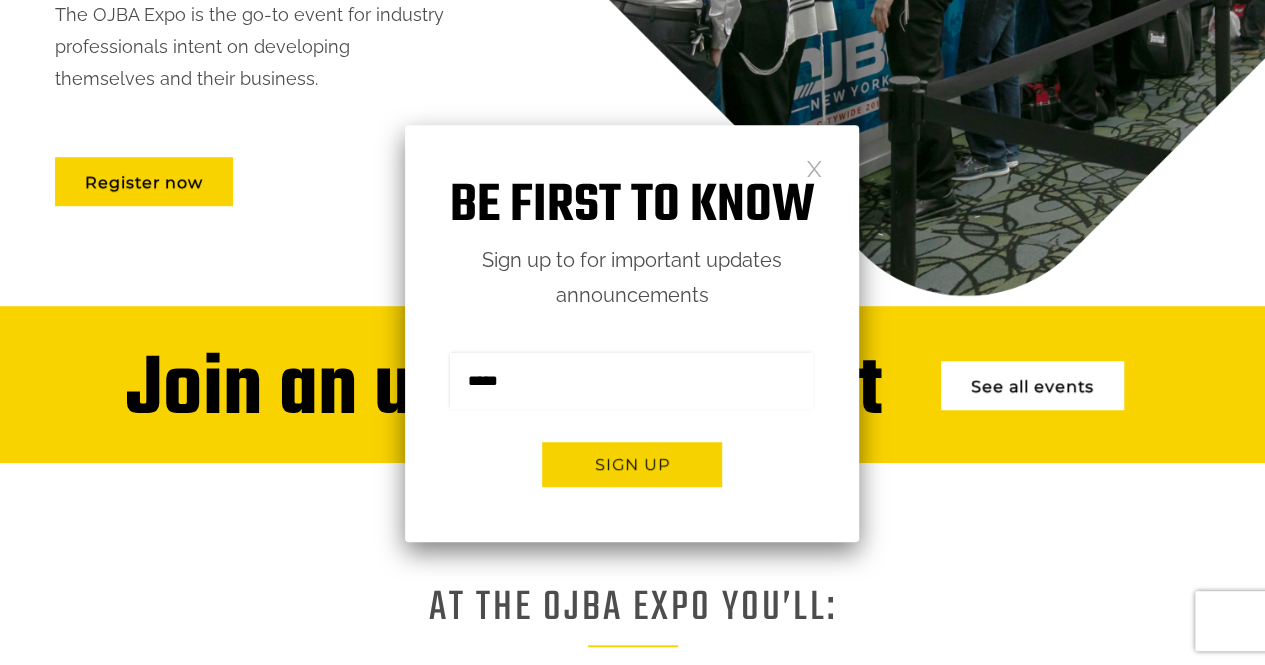 click on "Be first to know Sign up to for important updates  announcements            Sign me up for the newsletter!   ******* Sign up" at bounding box center (632, 333) 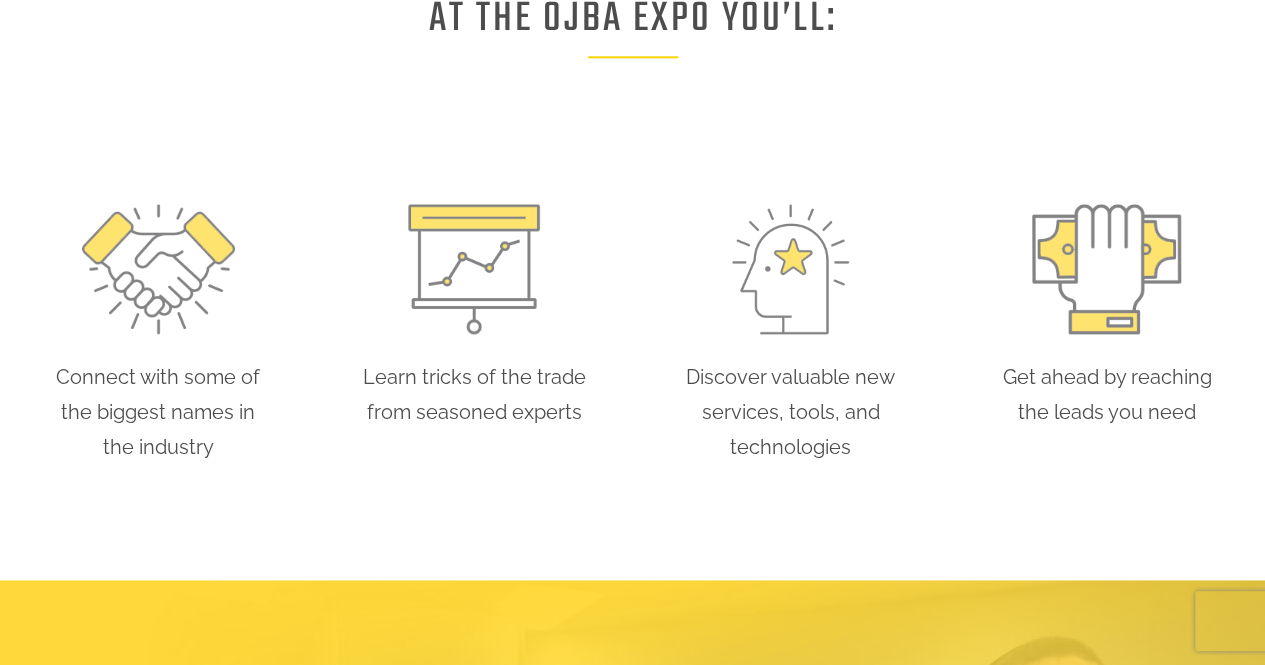 scroll, scrollTop: 1097, scrollLeft: 0, axis: vertical 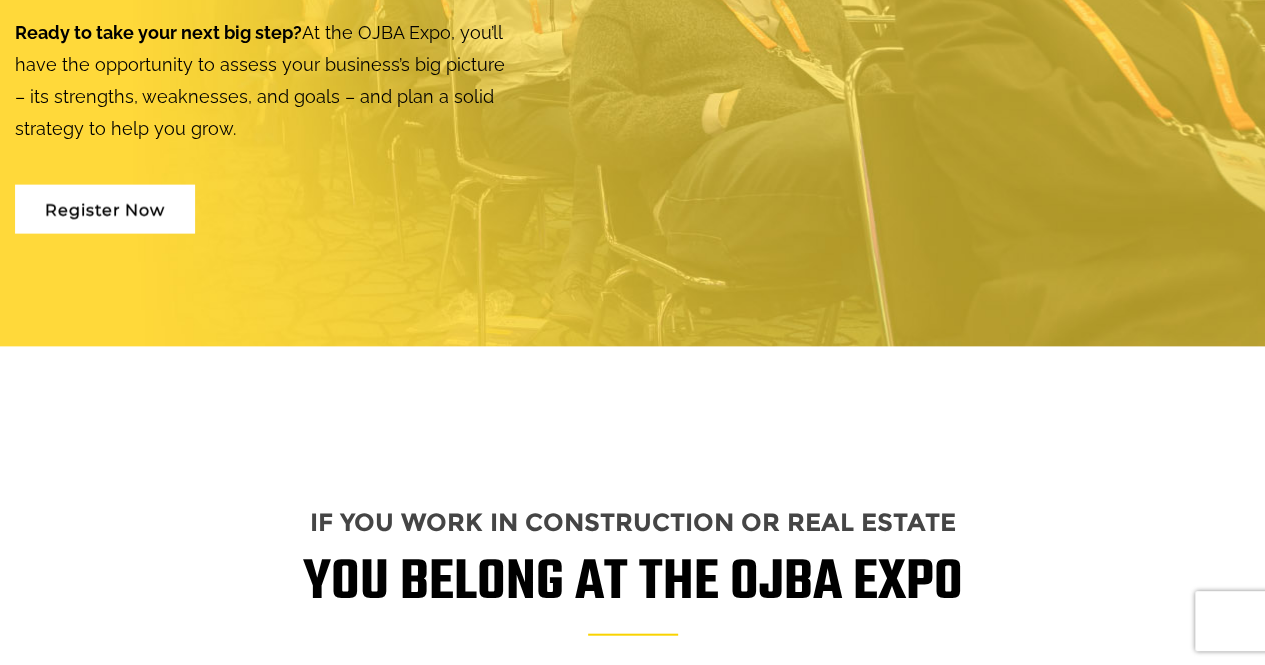 click on "SOLID GROWTH IS BUILT ON STRONG FOUNDATIONS
Ready to take your next big step?  At the OJBA Expo, you’ll have the opportunity to assess your business’s big picture – its strengths, weaknesses, and goals – and plan a solid strategy to help you grow.
Register Now" at bounding box center [632, 15] 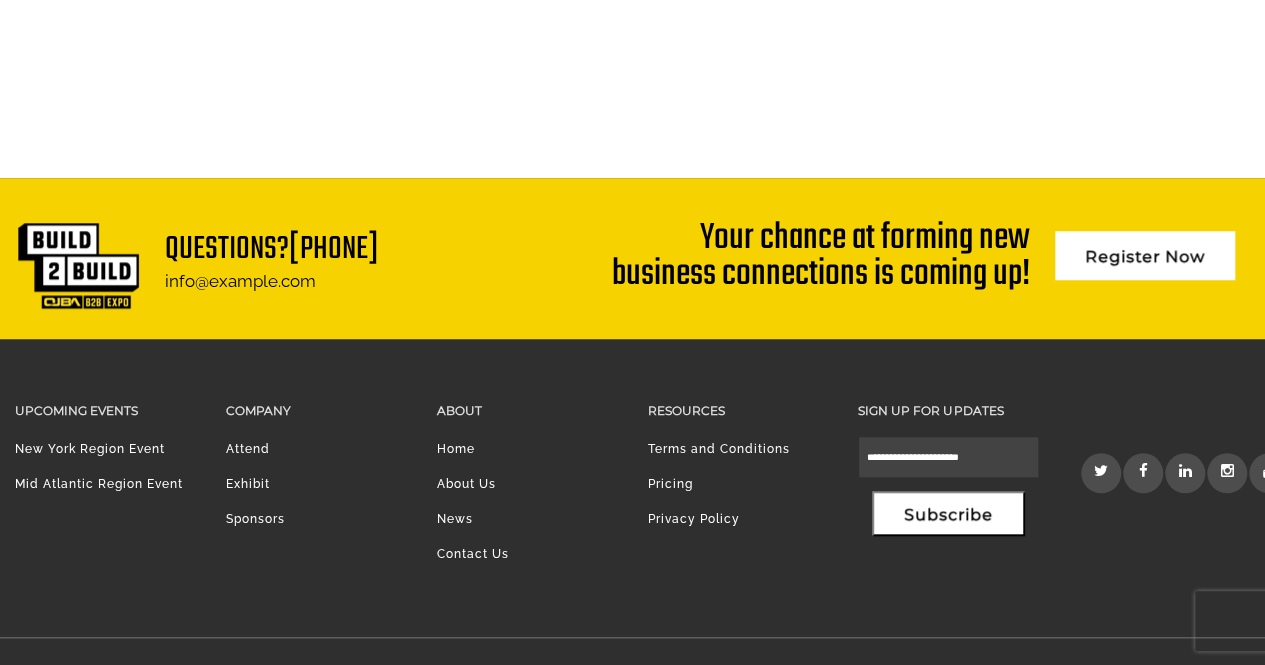 scroll, scrollTop: 4485, scrollLeft: 0, axis: vertical 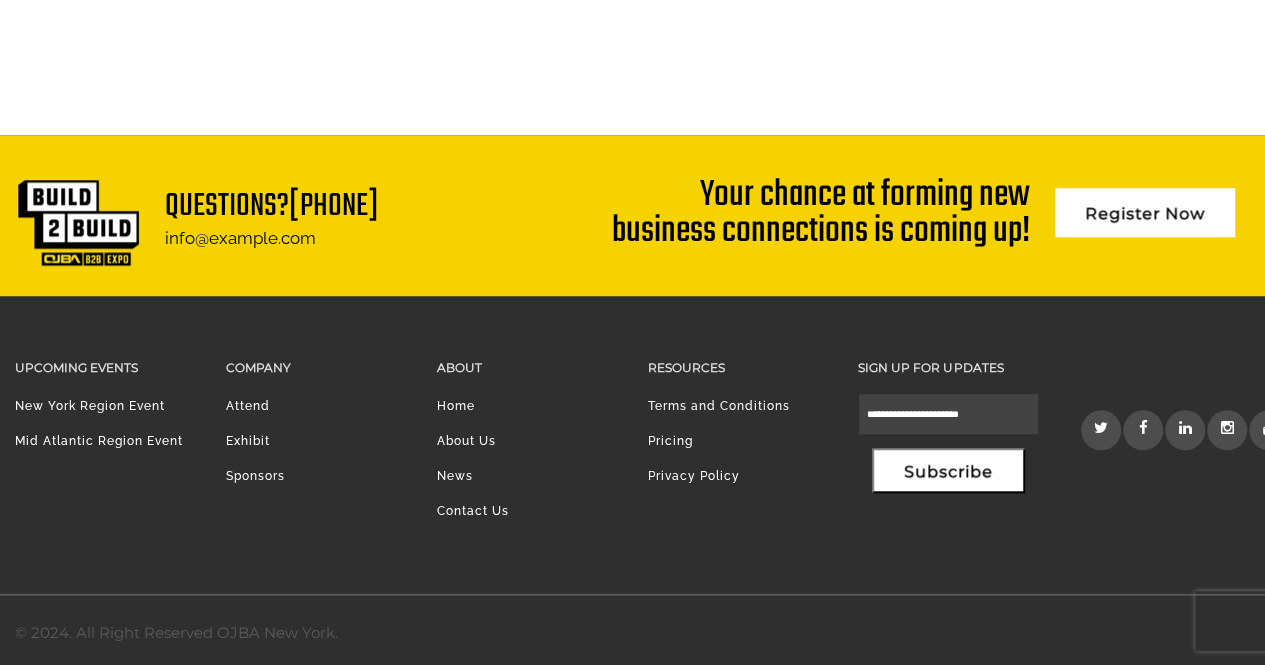 click on "Sponsors" at bounding box center (255, 476) 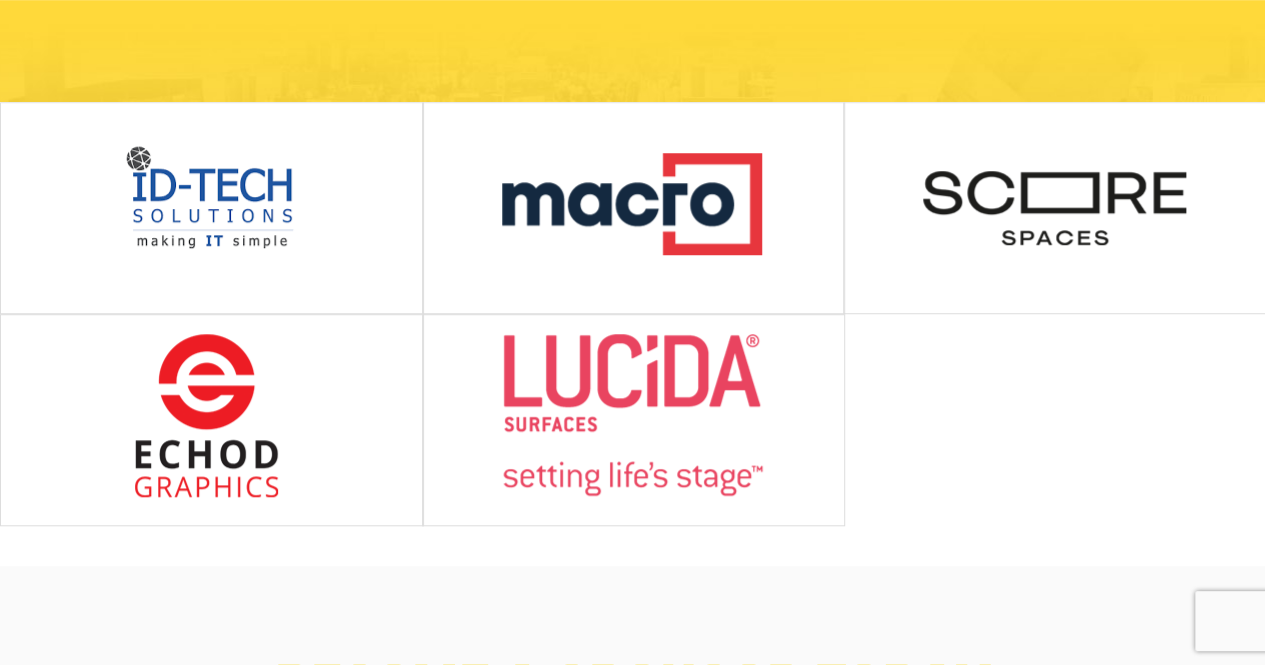 scroll, scrollTop: 572, scrollLeft: 0, axis: vertical 